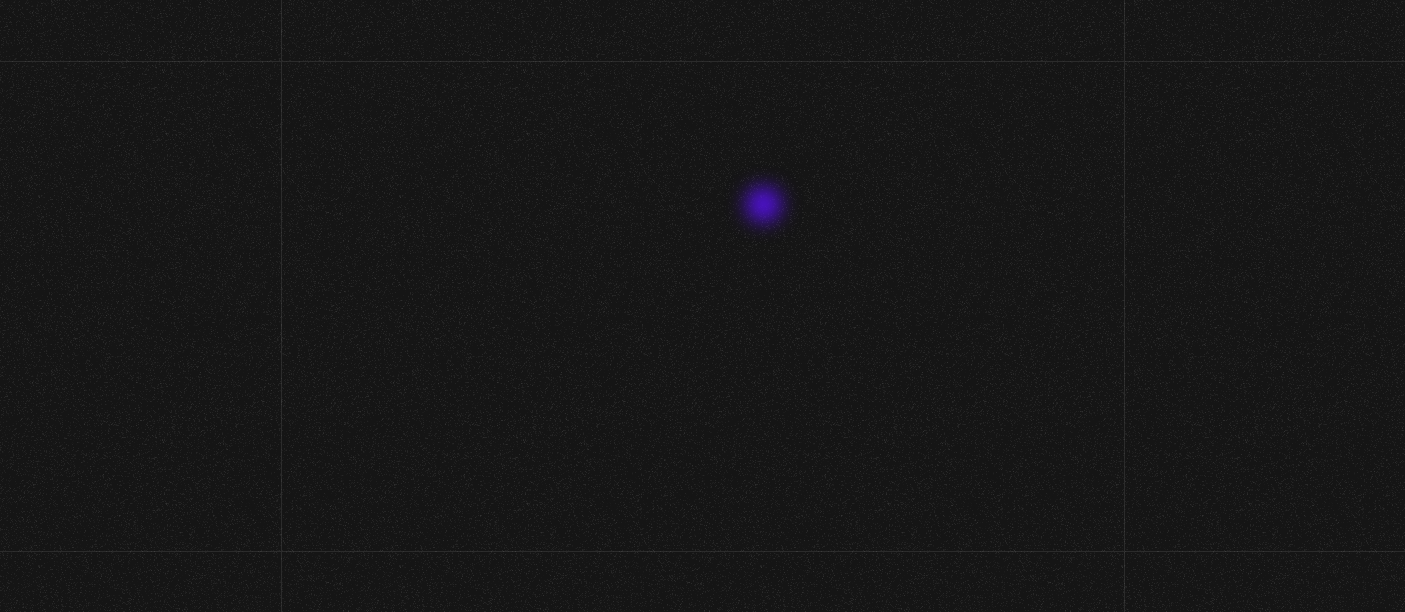 scroll, scrollTop: 0, scrollLeft: 0, axis: both 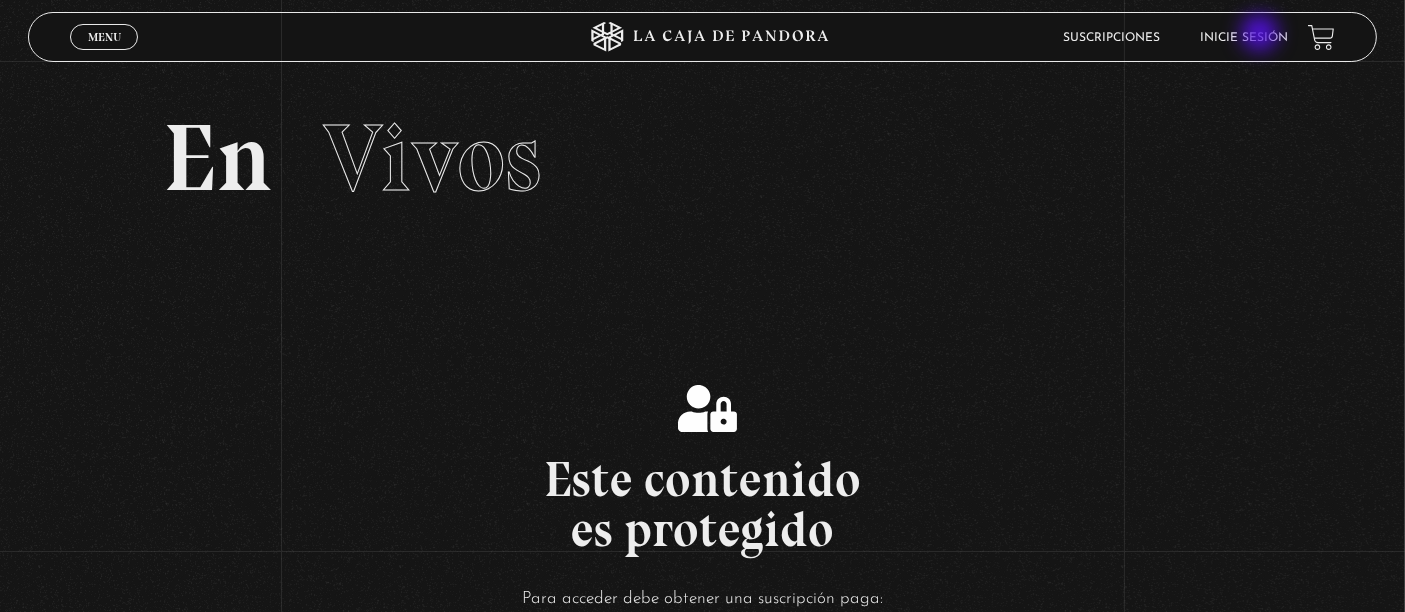 click on "Inicie sesión" at bounding box center (1244, 38) 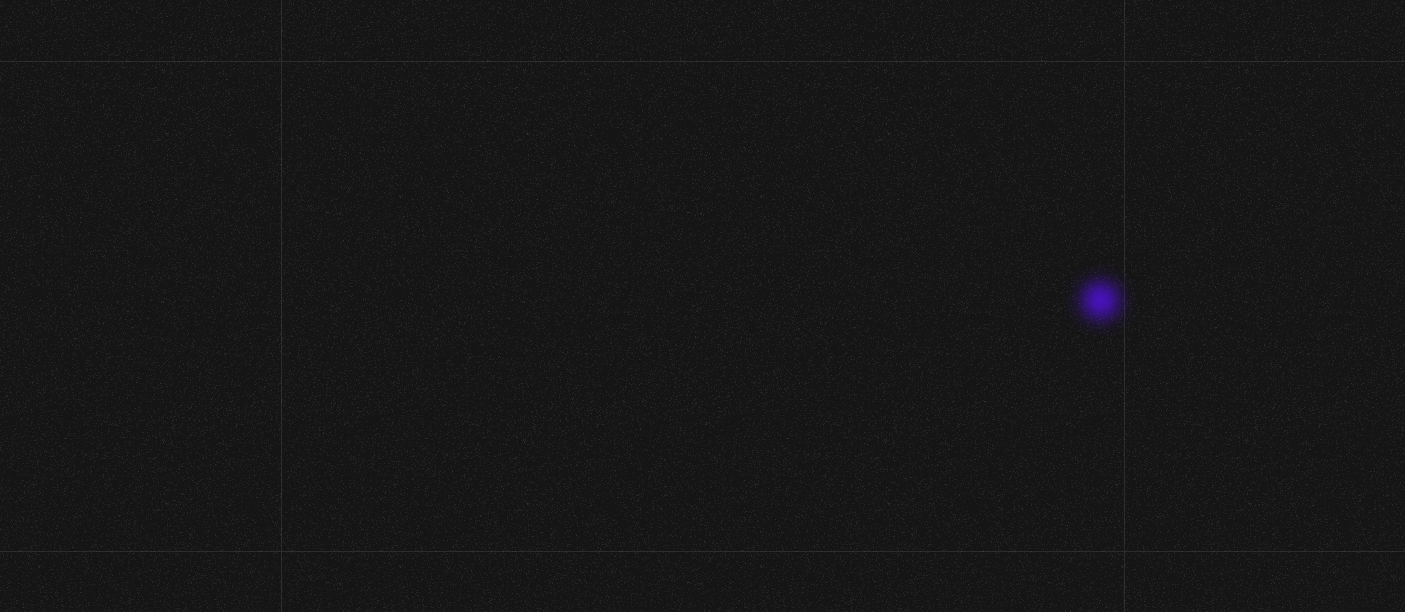 scroll, scrollTop: 0, scrollLeft: 0, axis: both 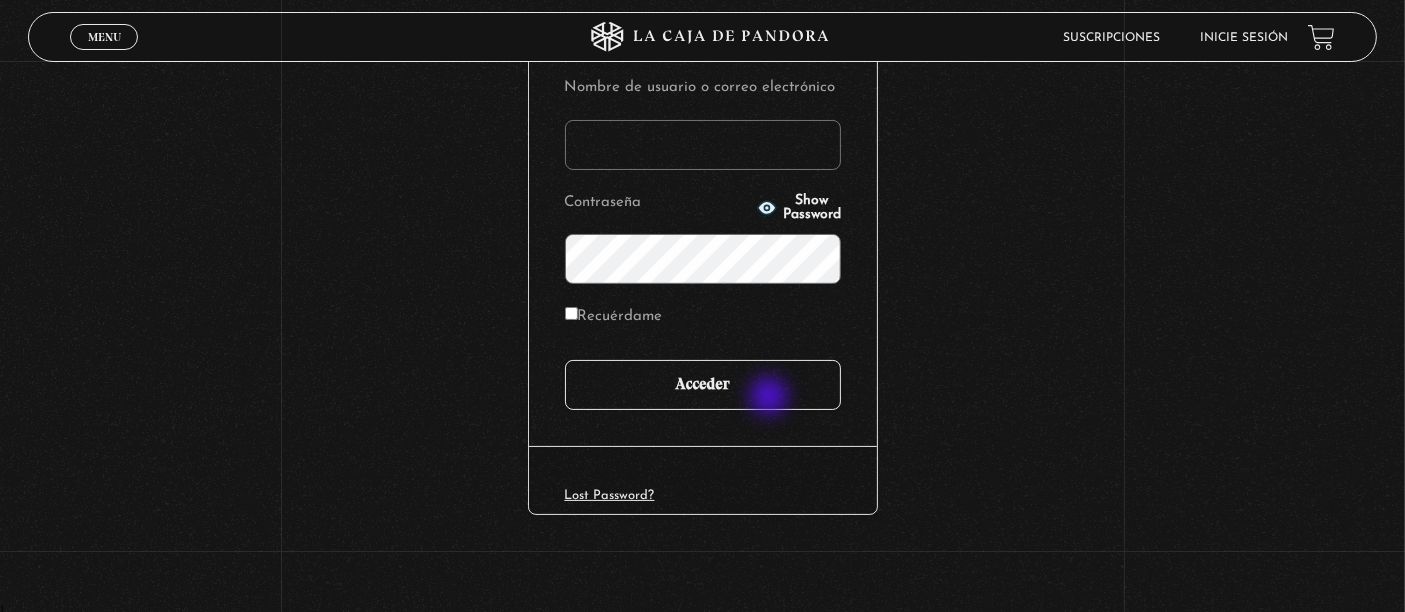 type on "adrianmolinacr@gmail.com" 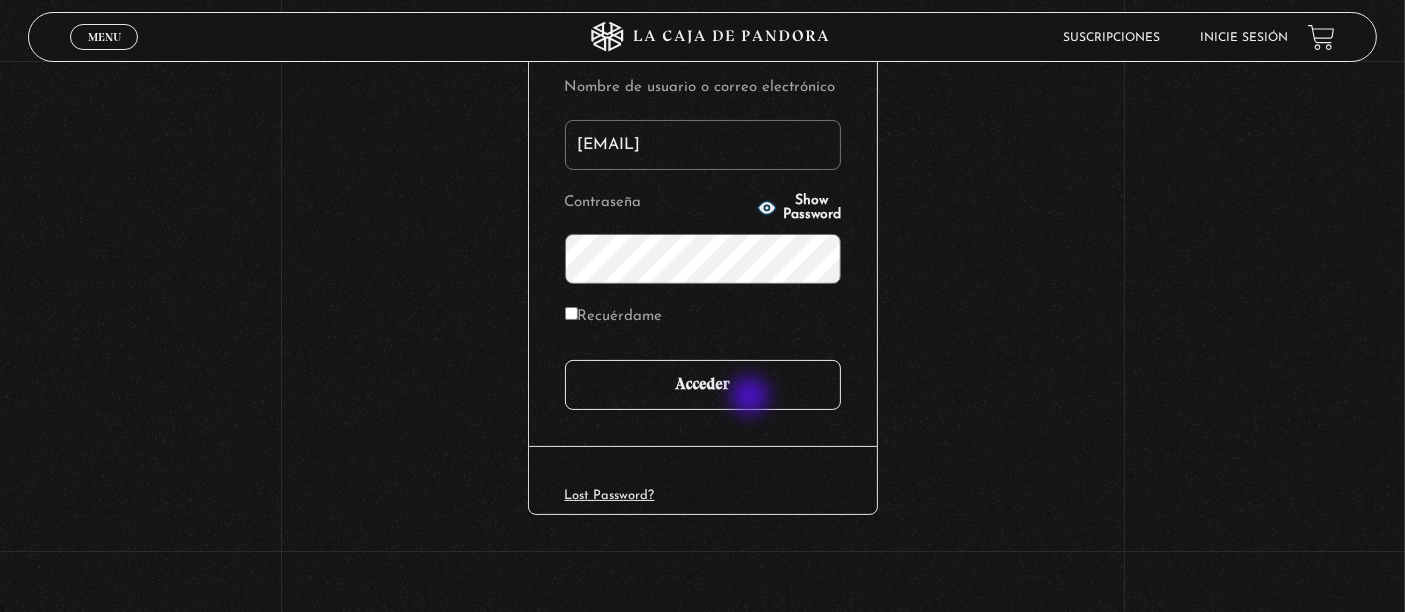 click on "Acceder" at bounding box center (703, 385) 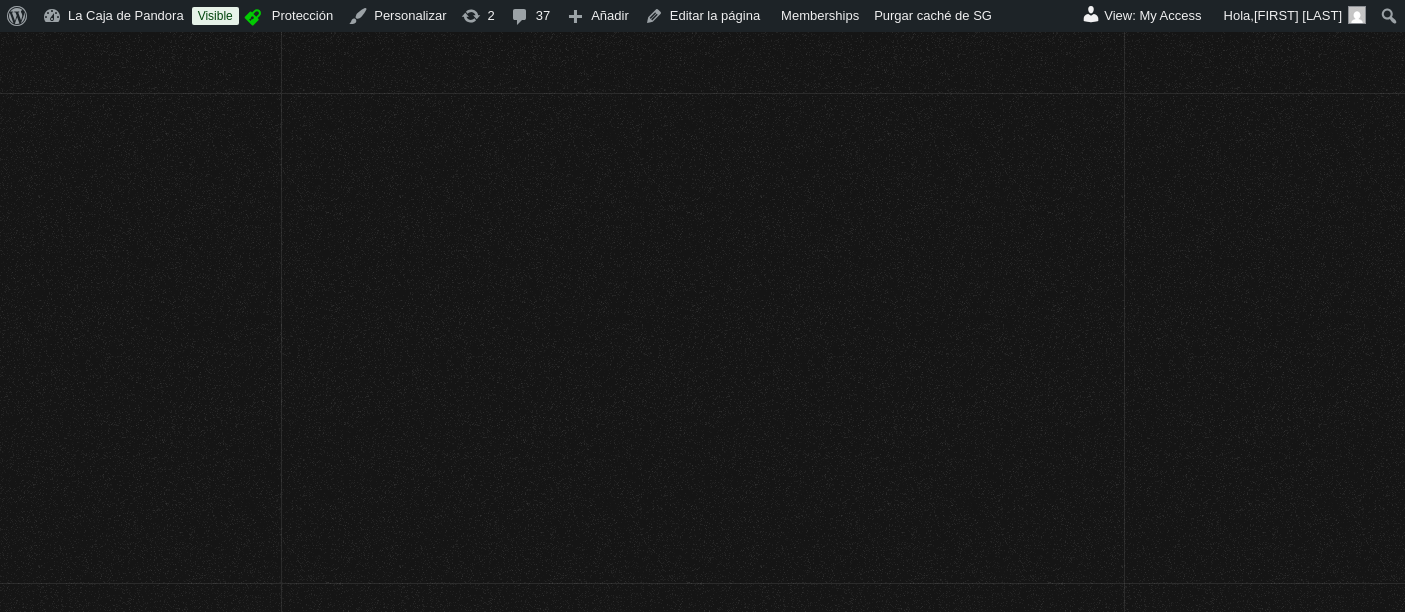 scroll, scrollTop: 0, scrollLeft: 0, axis: both 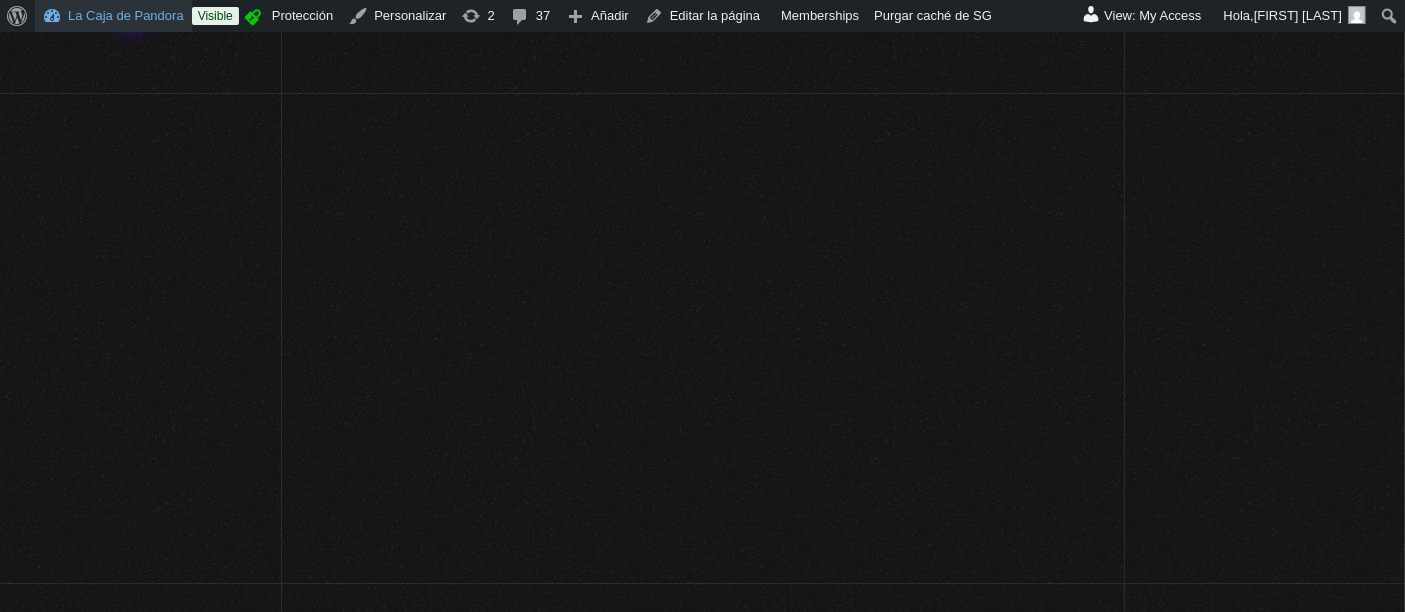 click on "La Caja de Pandora" at bounding box center (113, 16) 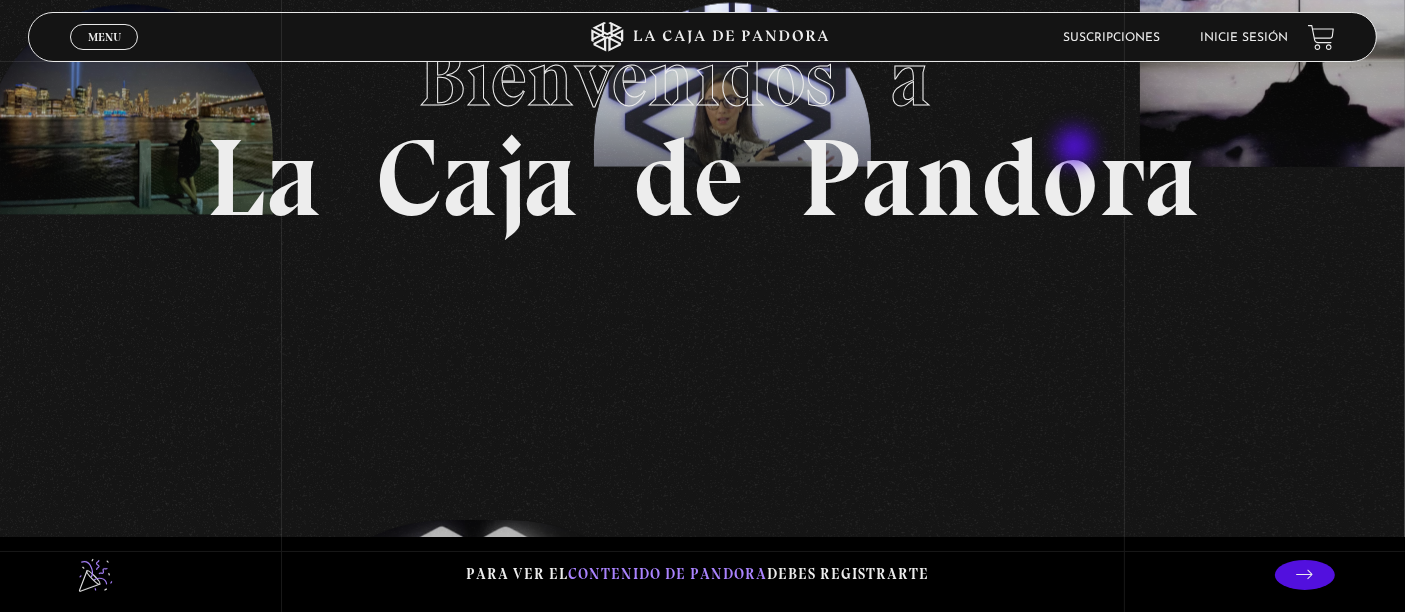 scroll, scrollTop: 111, scrollLeft: 0, axis: vertical 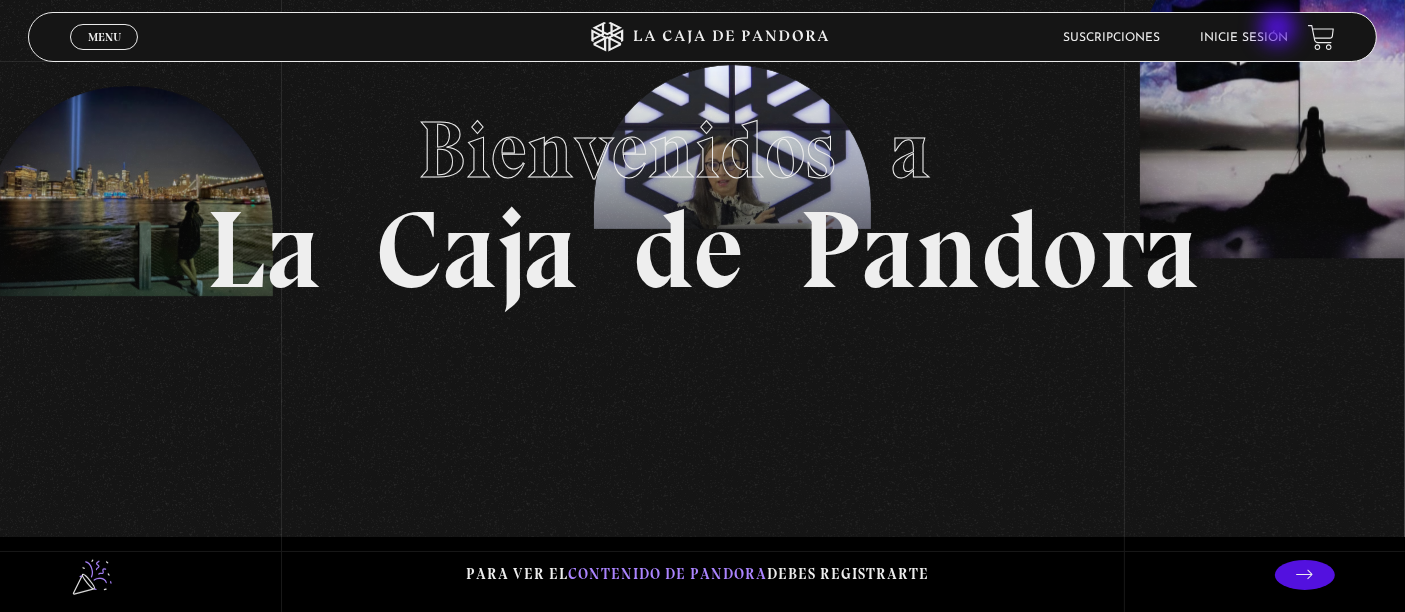 click on "Inicie sesión" at bounding box center (1244, 37) 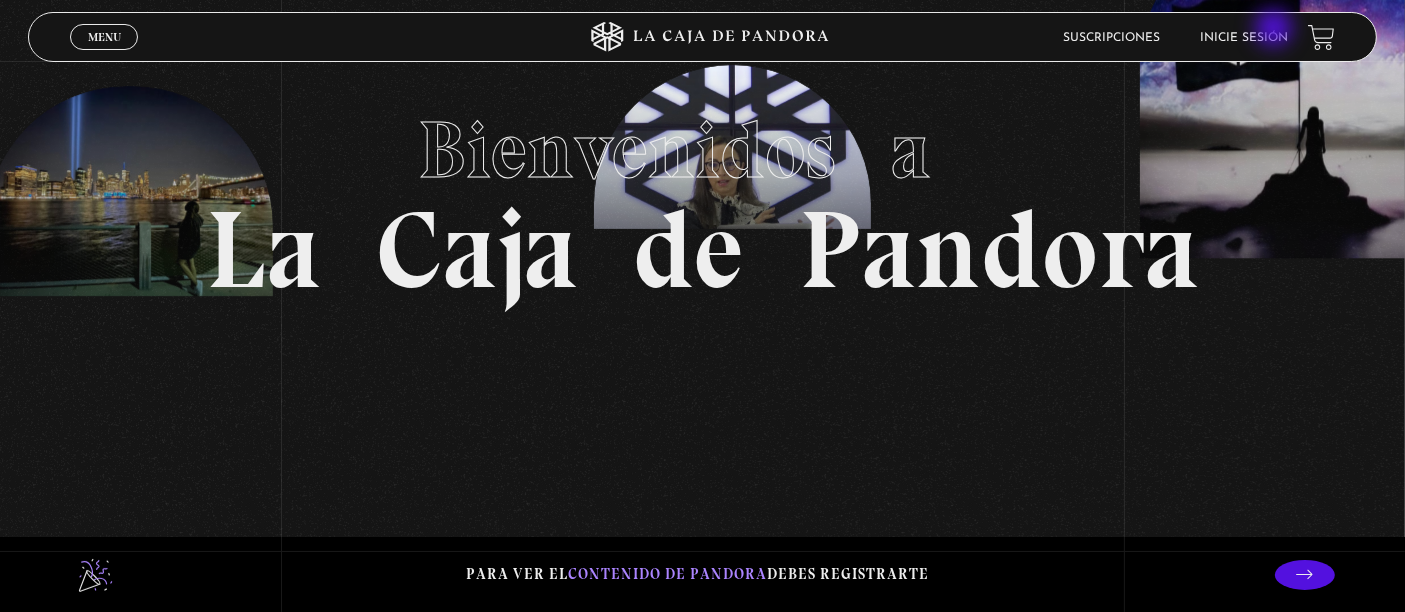 click on "Inicie sesión" at bounding box center [1244, 37] 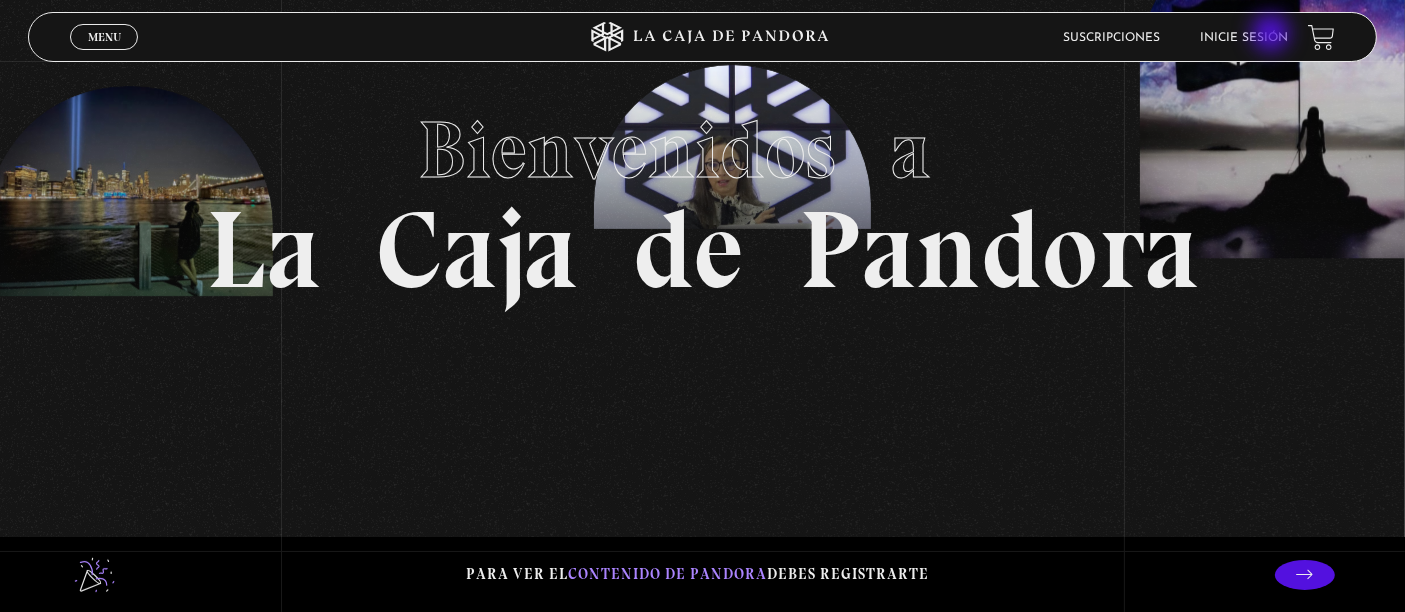 click on "Inicie sesión" at bounding box center (1244, 38) 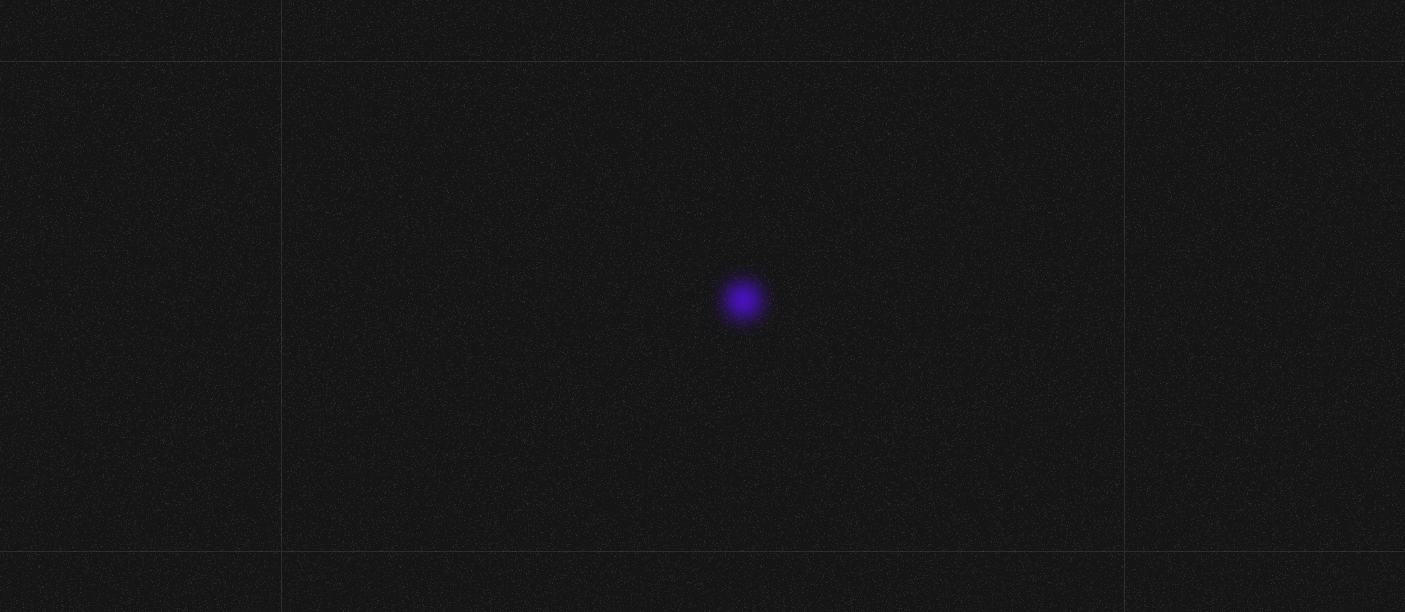 scroll, scrollTop: 0, scrollLeft: 0, axis: both 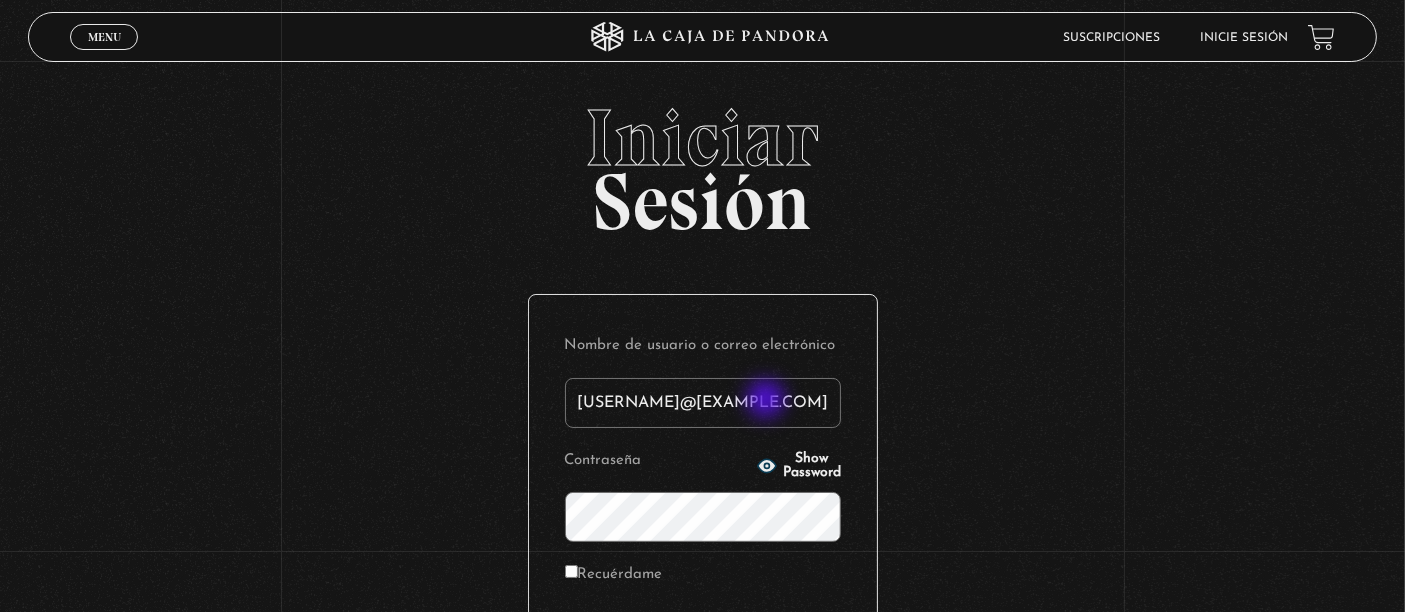 drag, startPoint x: 768, startPoint y: 401, endPoint x: 144, endPoint y: 361, distance: 625.28076 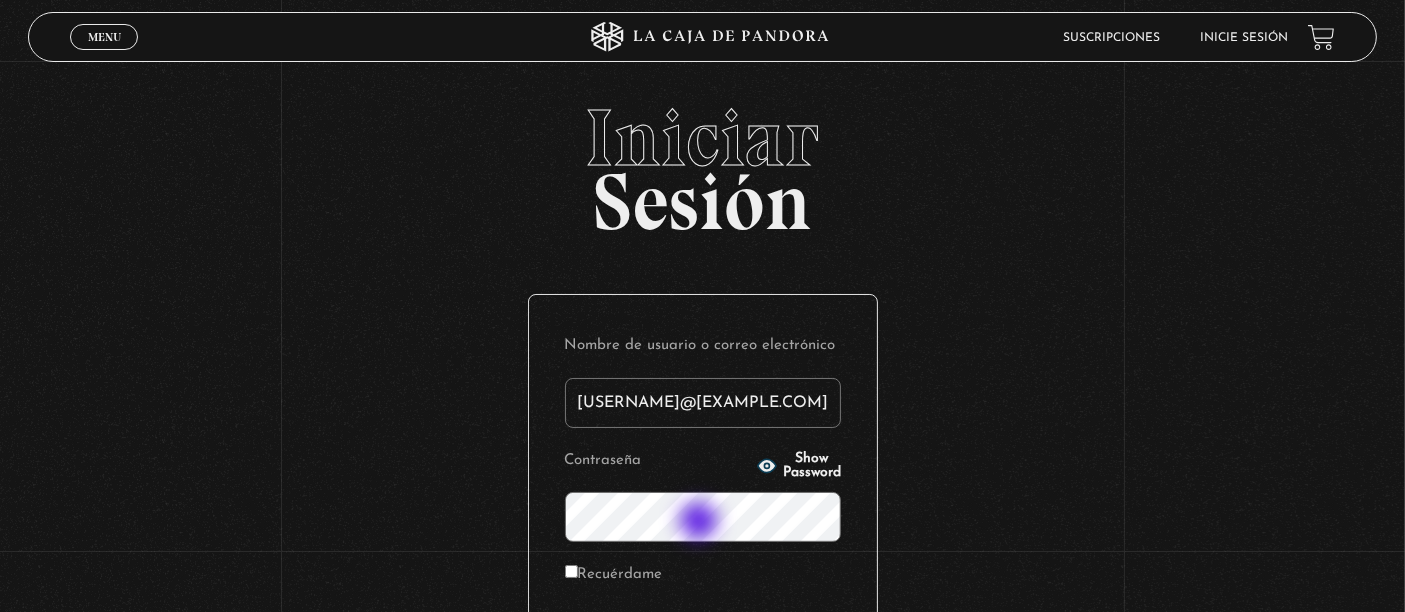 type on "terapiafisicabama@hotmail.com" 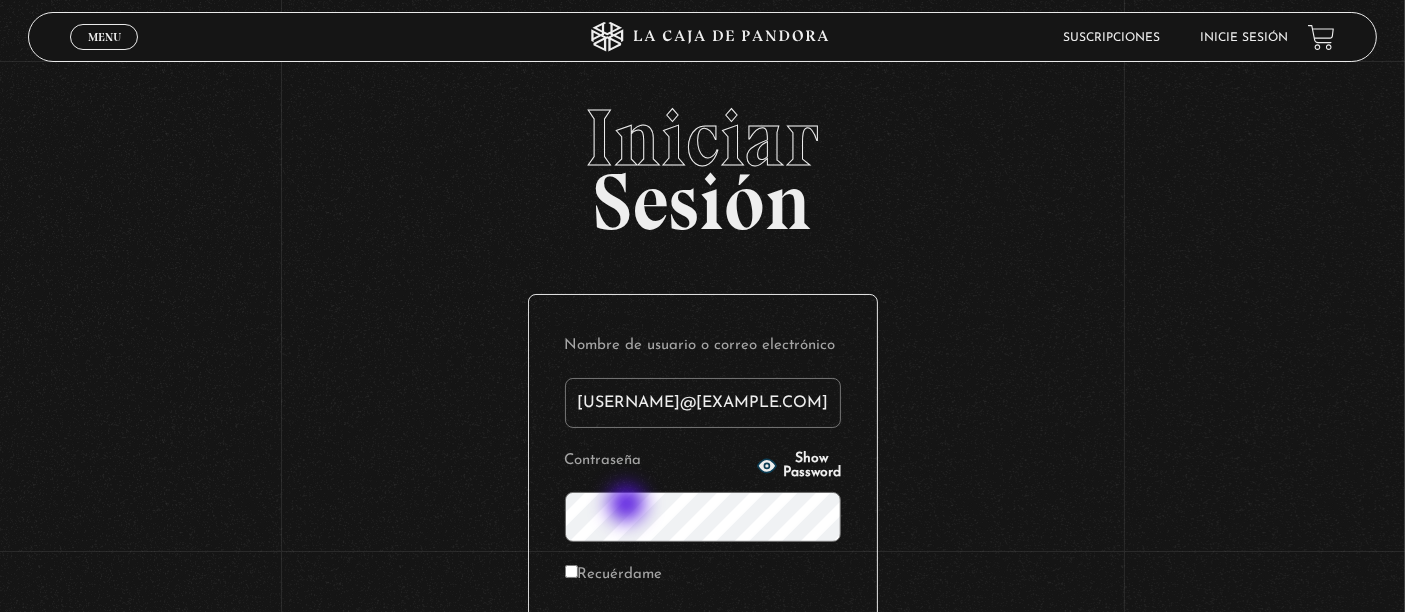 click on "Iniciar Sesión   Nombre de usuario o correo electrónico   terapiafisicabama@hotmail.com   Contraseña         Show Password    Recuérdame   Acceder         Lost Password?" at bounding box center [702, 480] 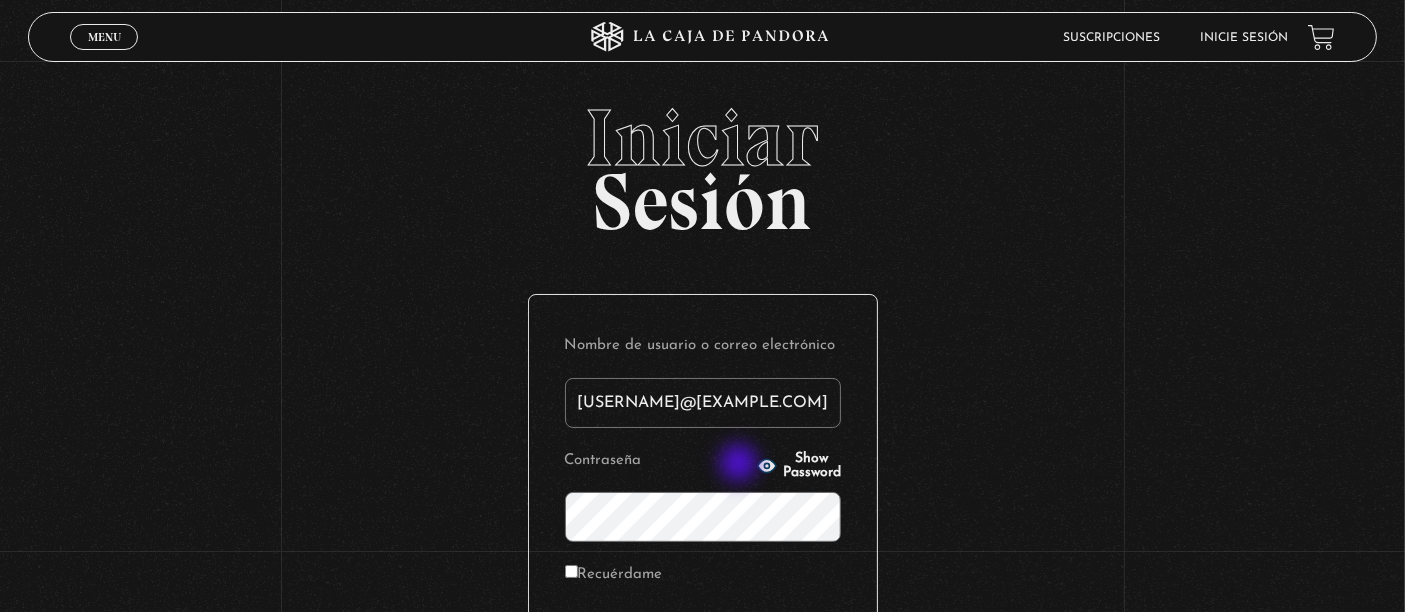 click 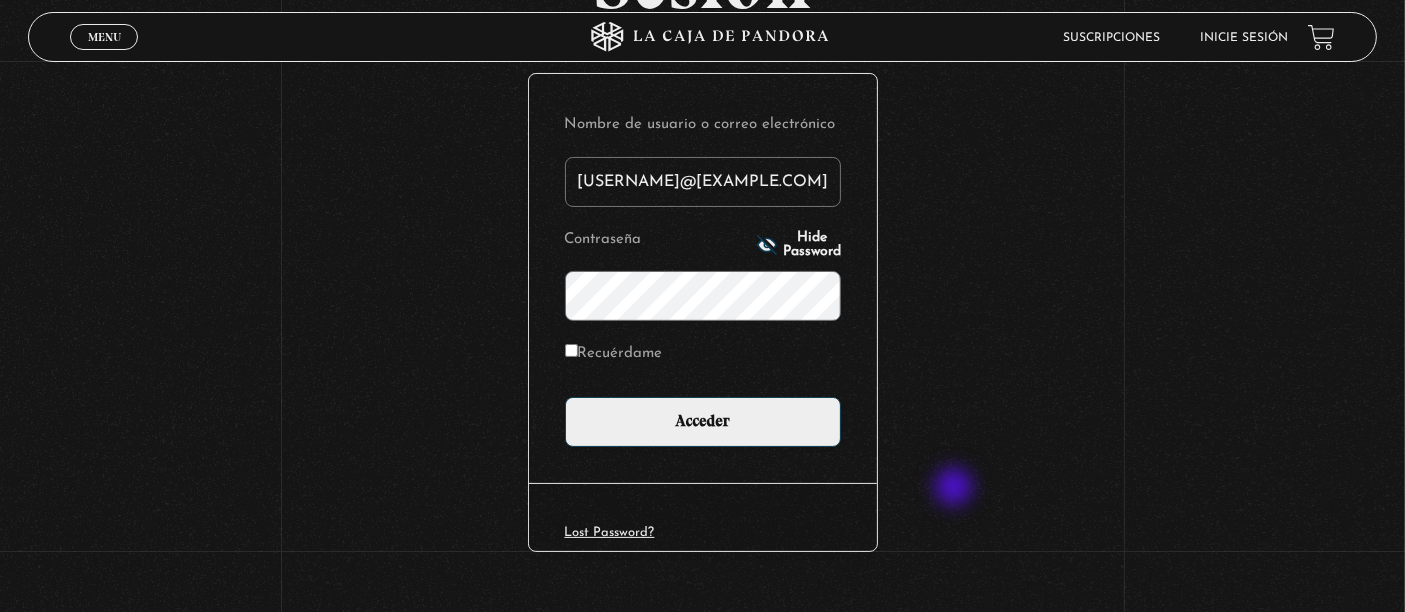 scroll, scrollTop: 222, scrollLeft: 0, axis: vertical 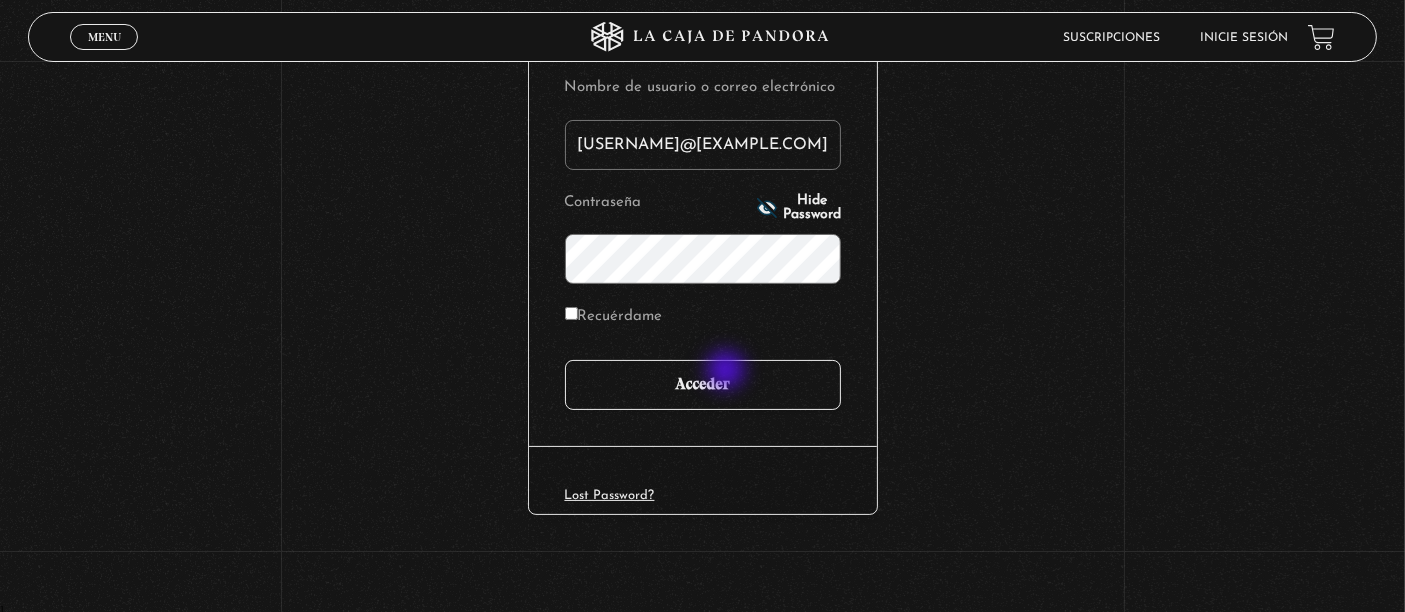click on "Acceder" at bounding box center (703, 385) 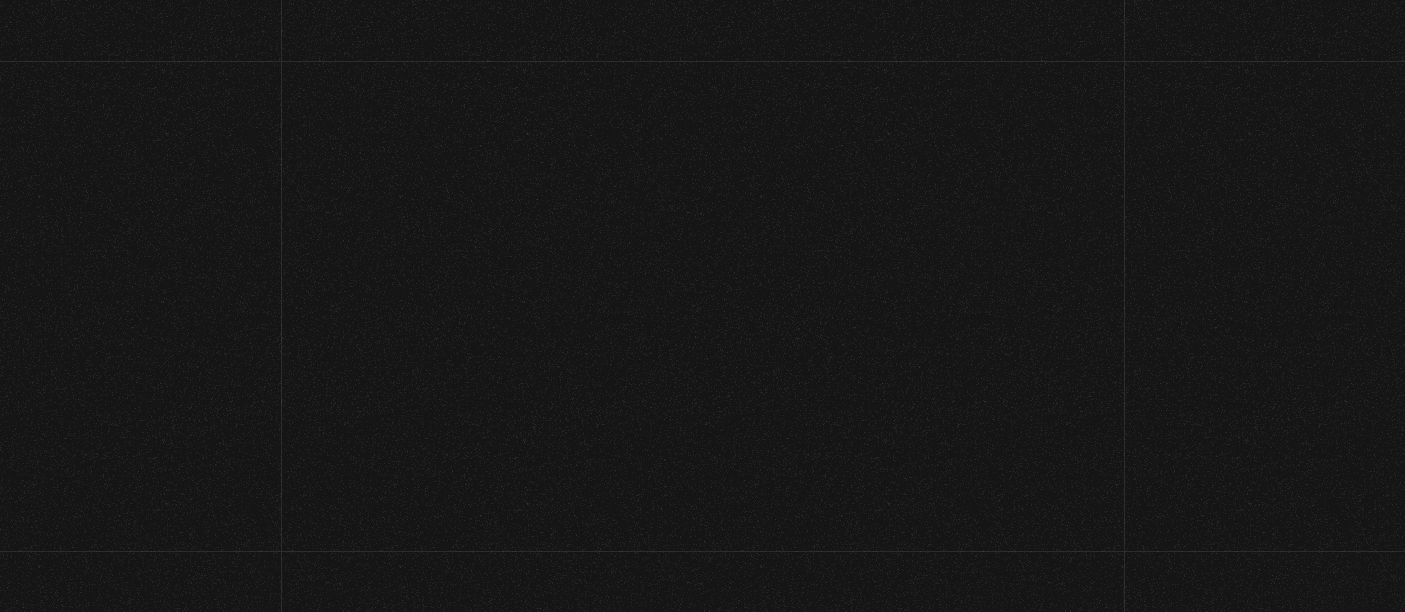 scroll, scrollTop: 0, scrollLeft: 0, axis: both 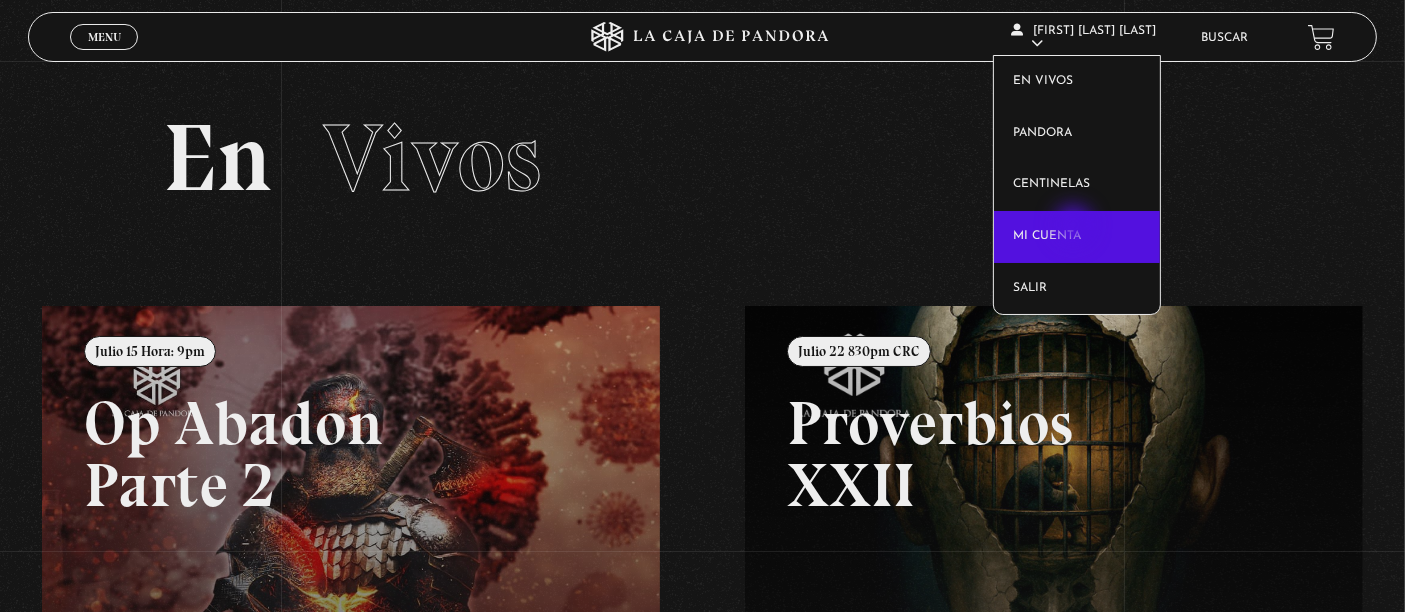 click on "Mi cuenta" at bounding box center (1077, 237) 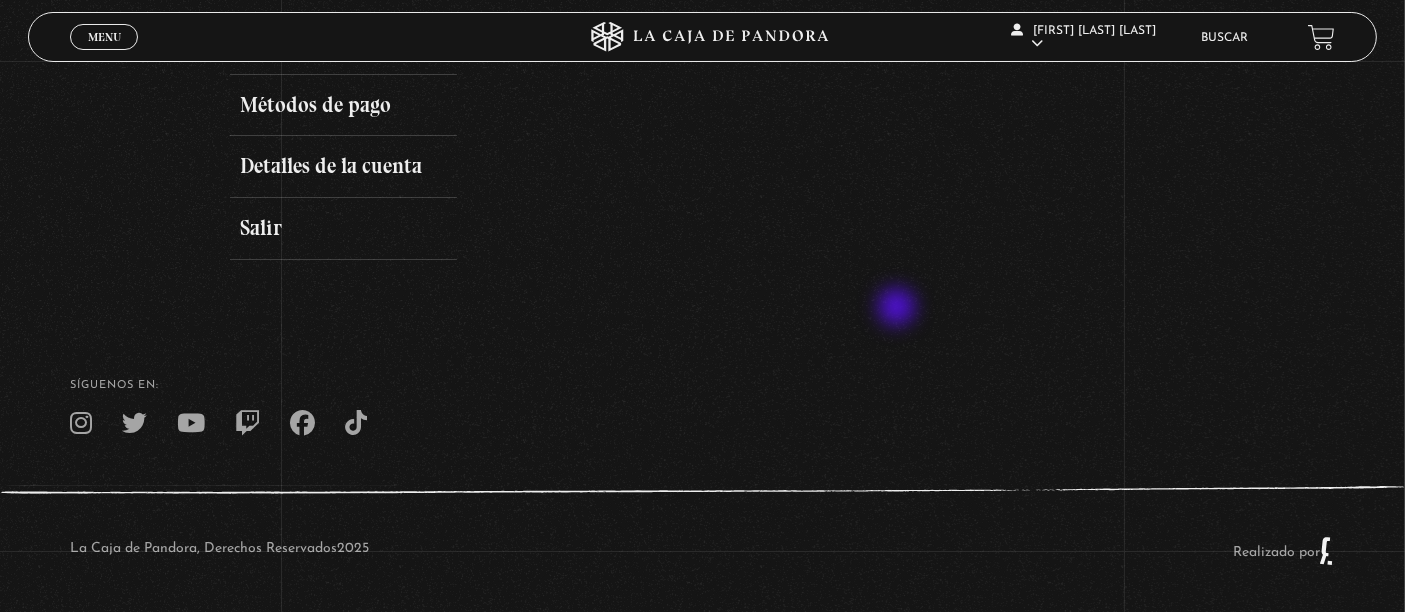 scroll, scrollTop: 31, scrollLeft: 0, axis: vertical 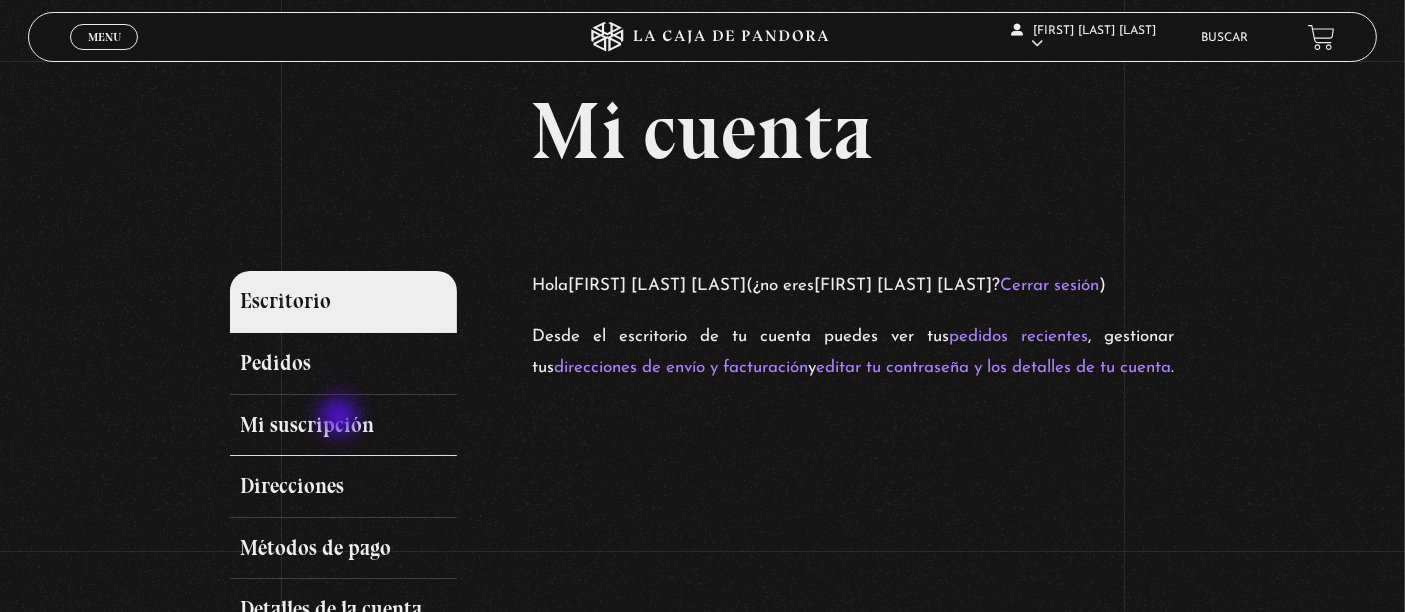click on "Mi suscripción" at bounding box center [343, 426] 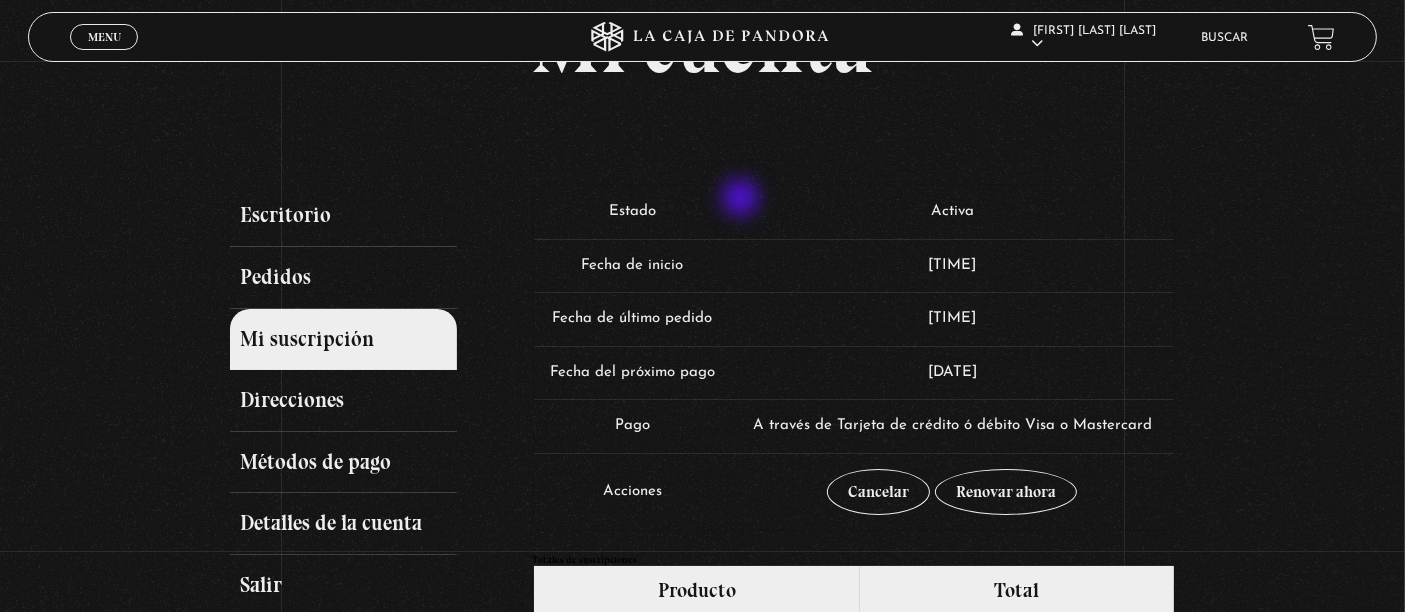 scroll, scrollTop: 0, scrollLeft: 0, axis: both 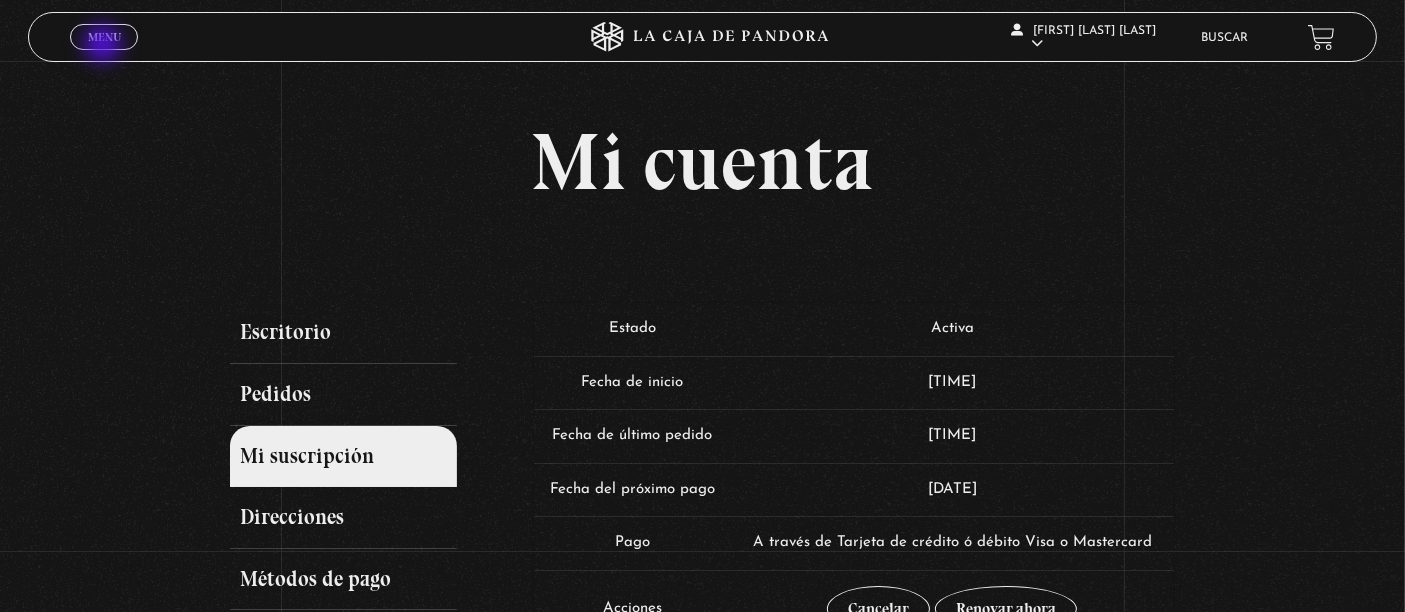 click on "Menu Cerrar" at bounding box center (104, 37) 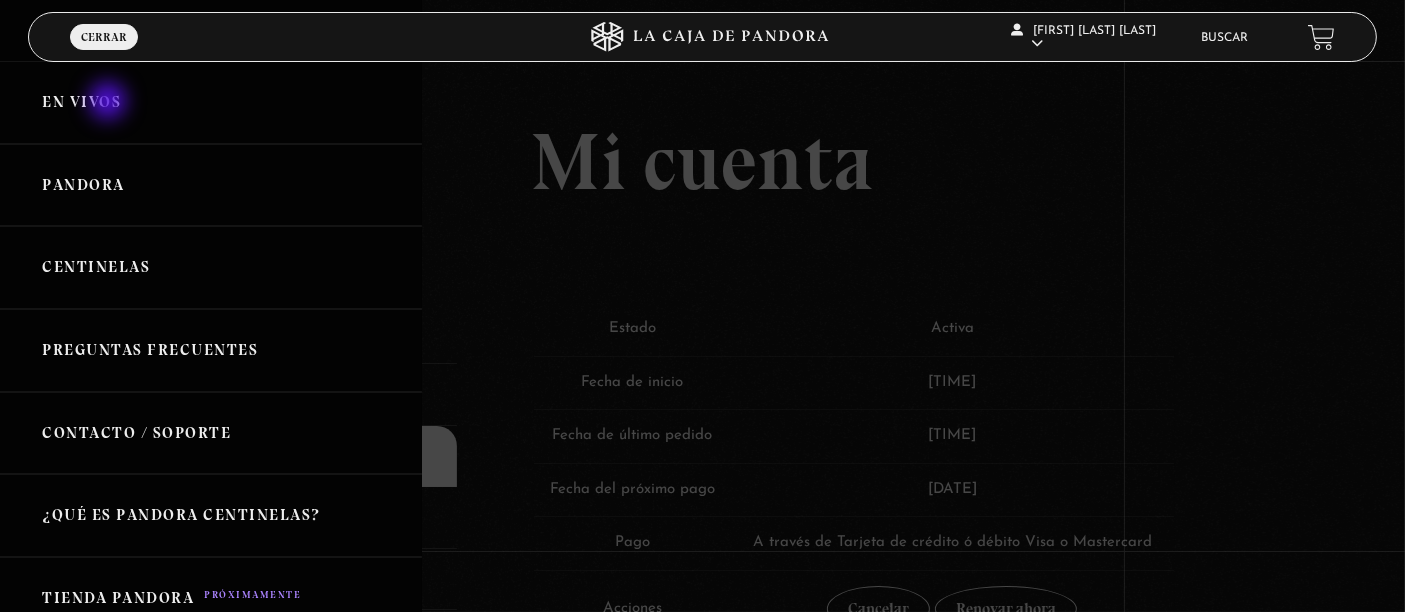 click on "En vivos" at bounding box center (211, 102) 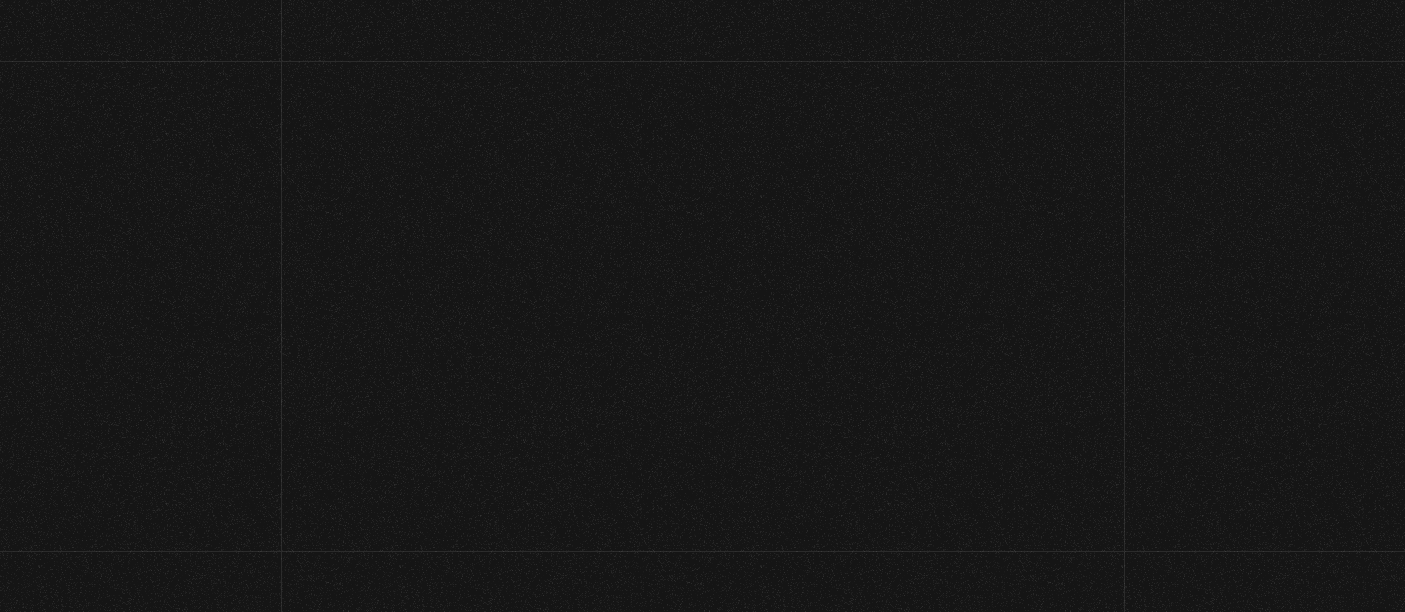 scroll, scrollTop: 0, scrollLeft: 0, axis: both 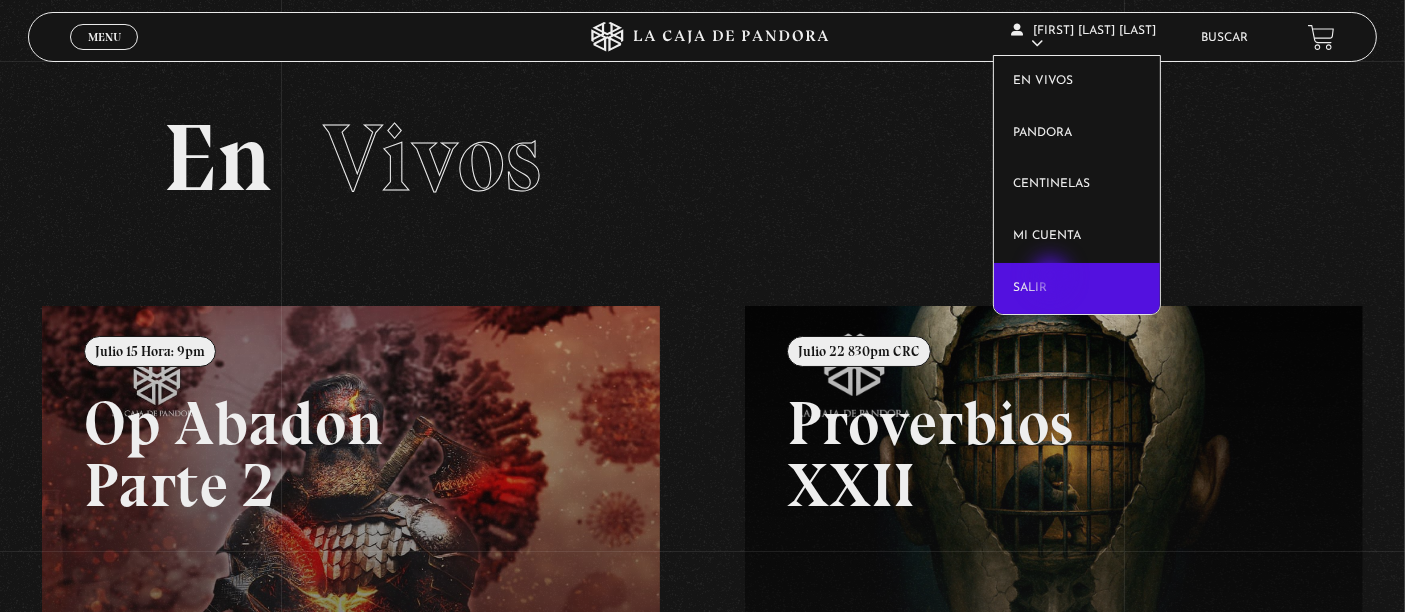 click on "Salir" at bounding box center [1077, 289] 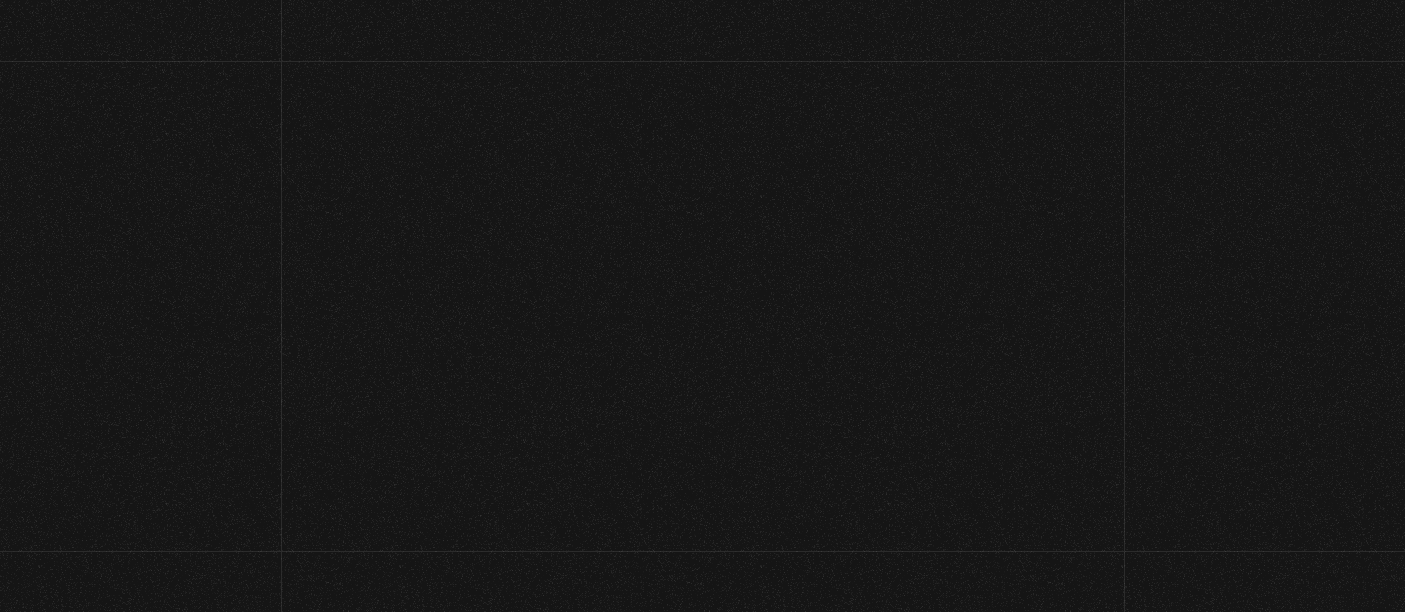 scroll, scrollTop: 0, scrollLeft: 0, axis: both 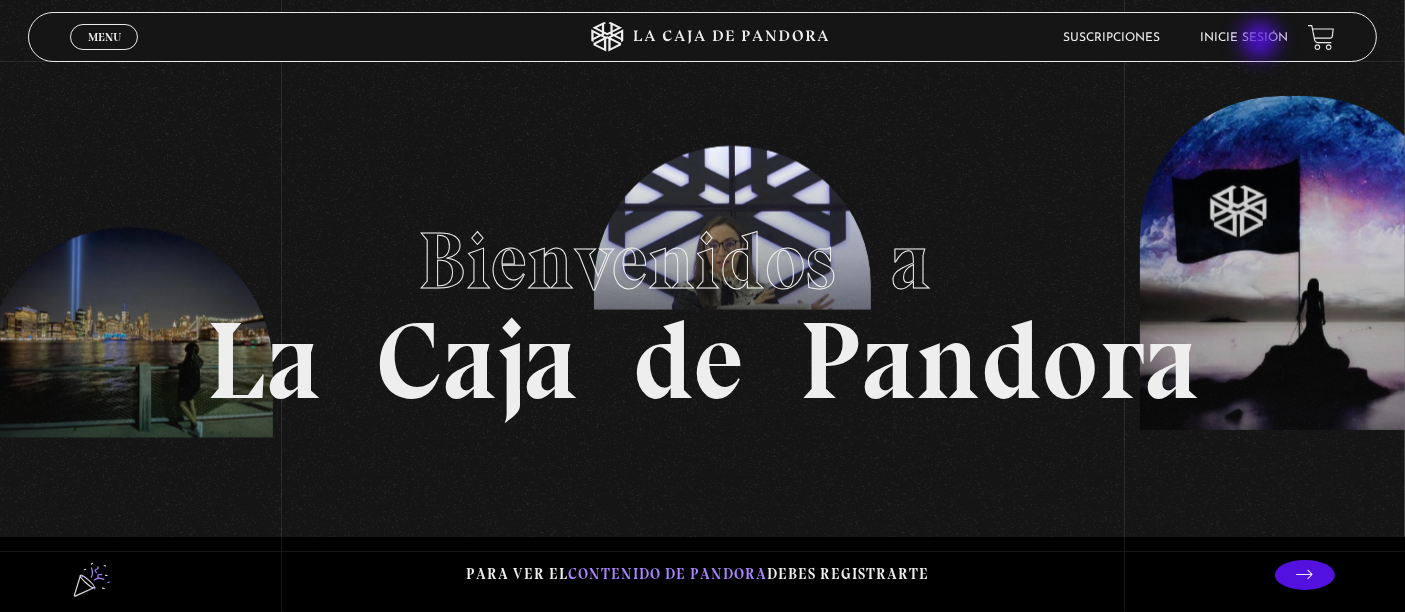 click on "Inicie sesión" at bounding box center [1244, 38] 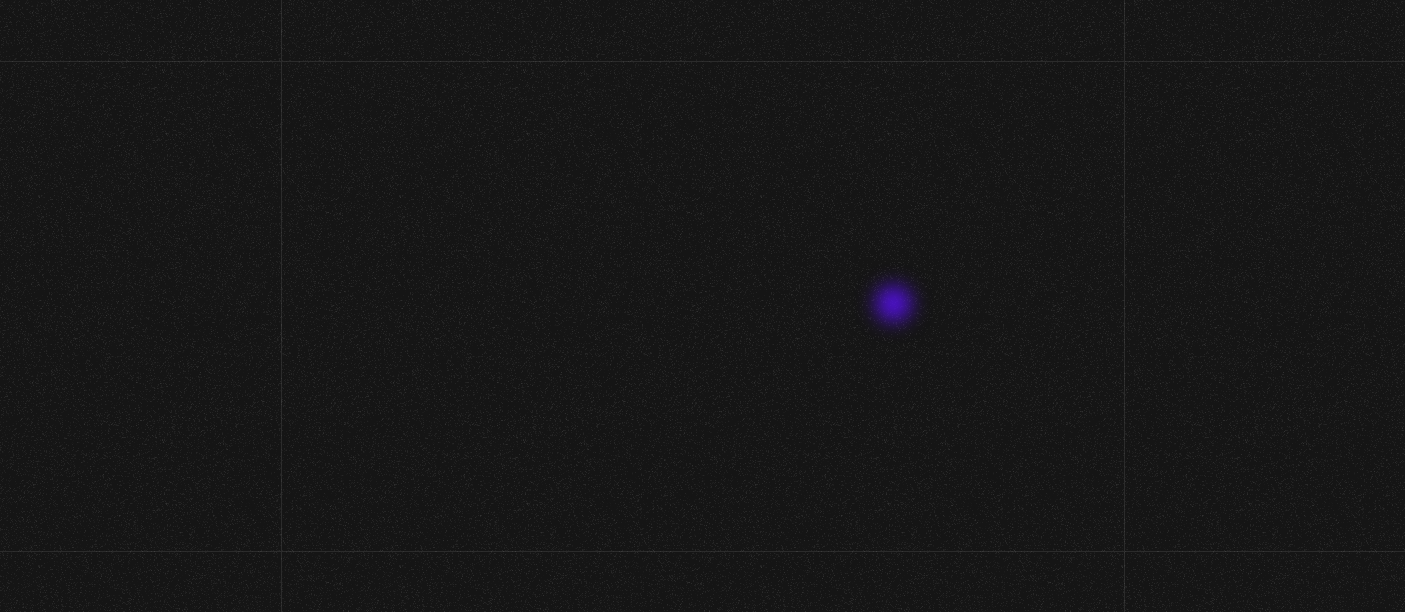 scroll, scrollTop: 0, scrollLeft: 0, axis: both 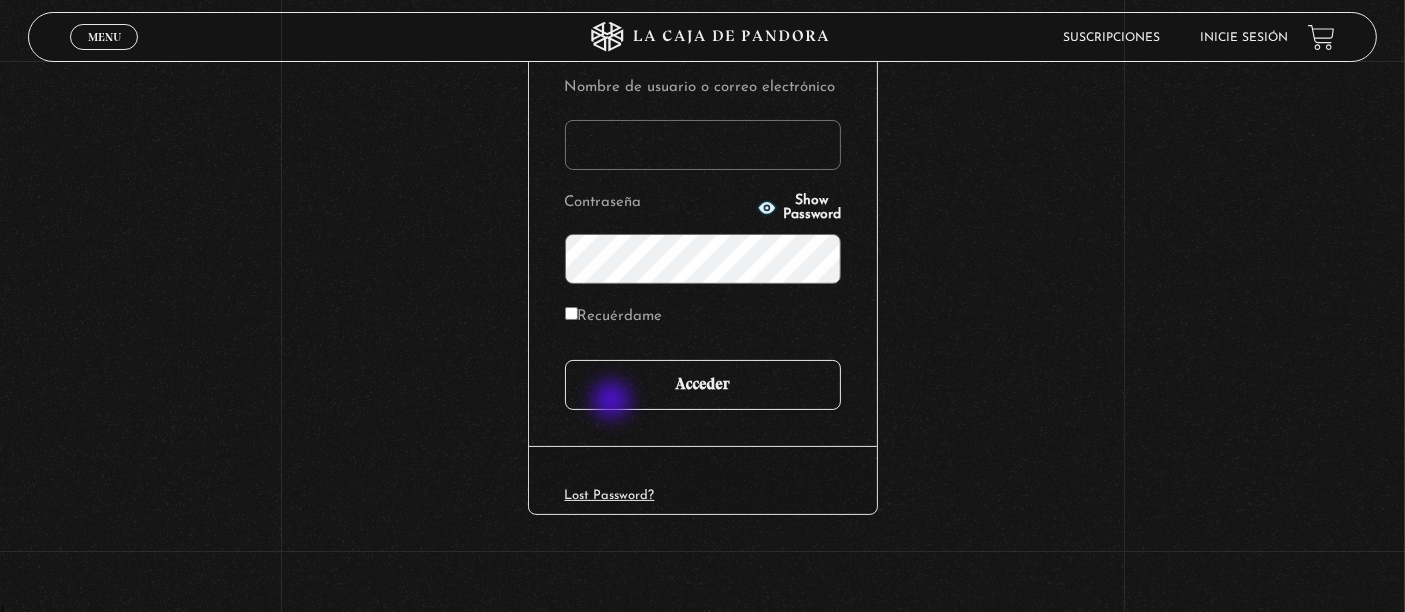 type on "adrianmolinacr@gmail.com" 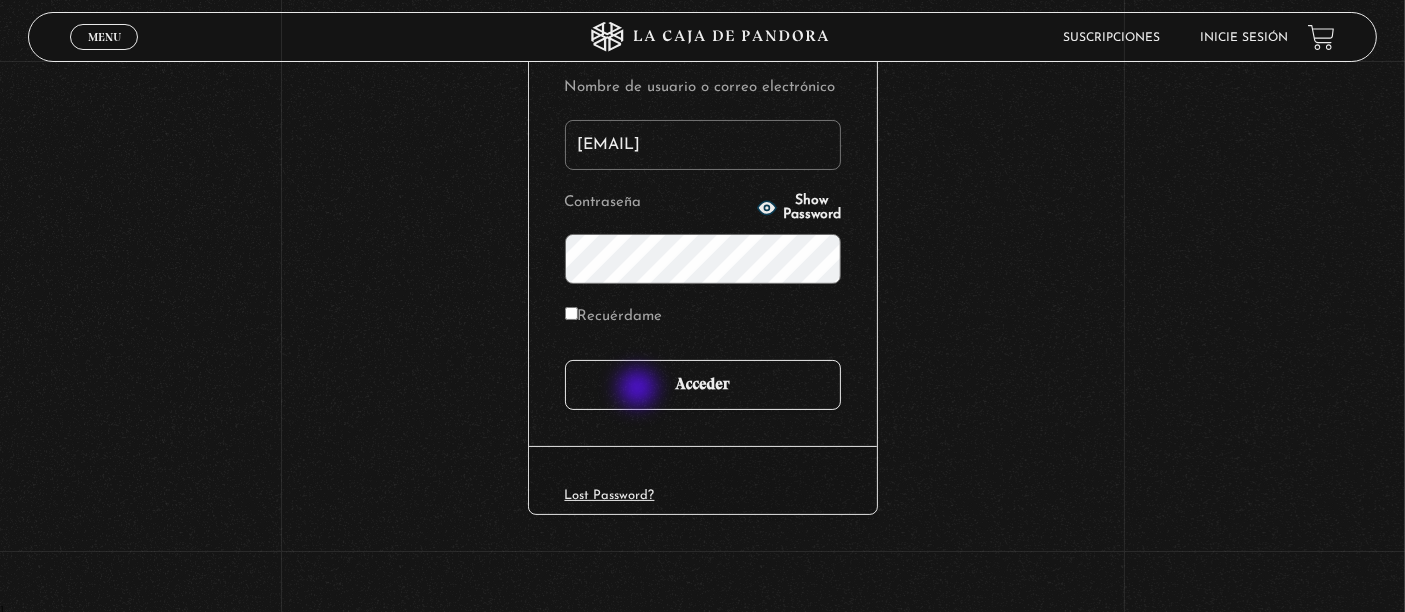 click on "Acceder" at bounding box center [703, 385] 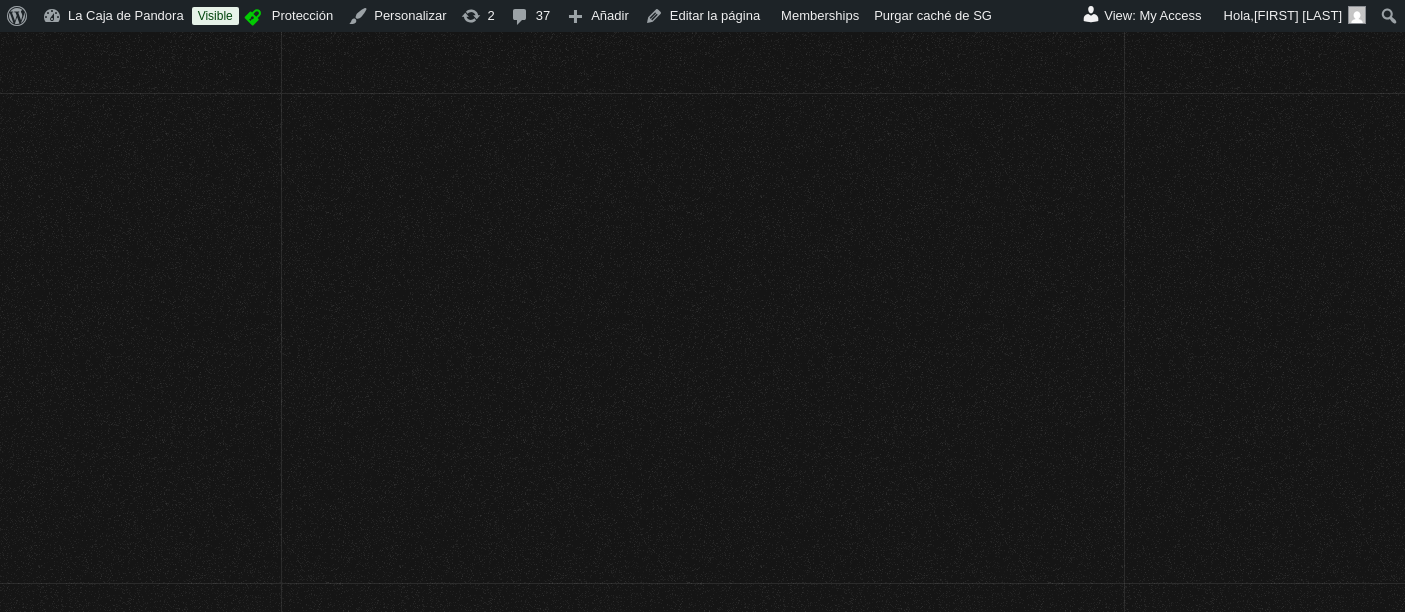 scroll, scrollTop: 0, scrollLeft: 0, axis: both 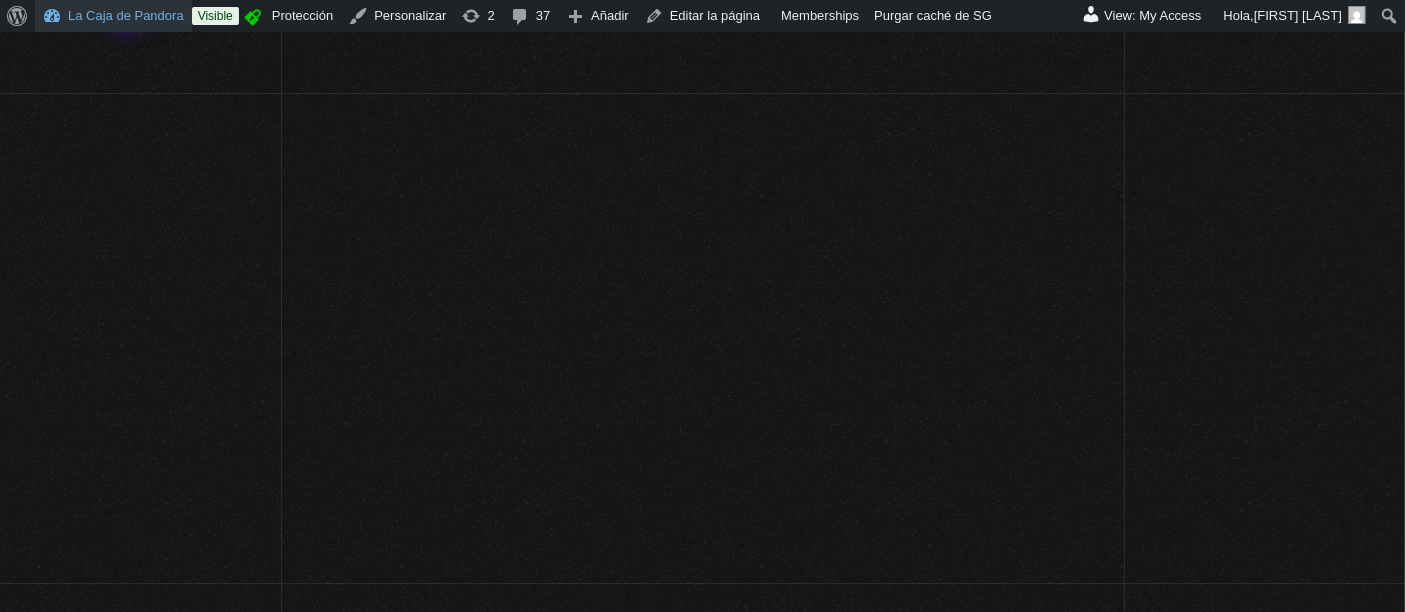 click on "La Caja de Pandora" at bounding box center [113, 16] 